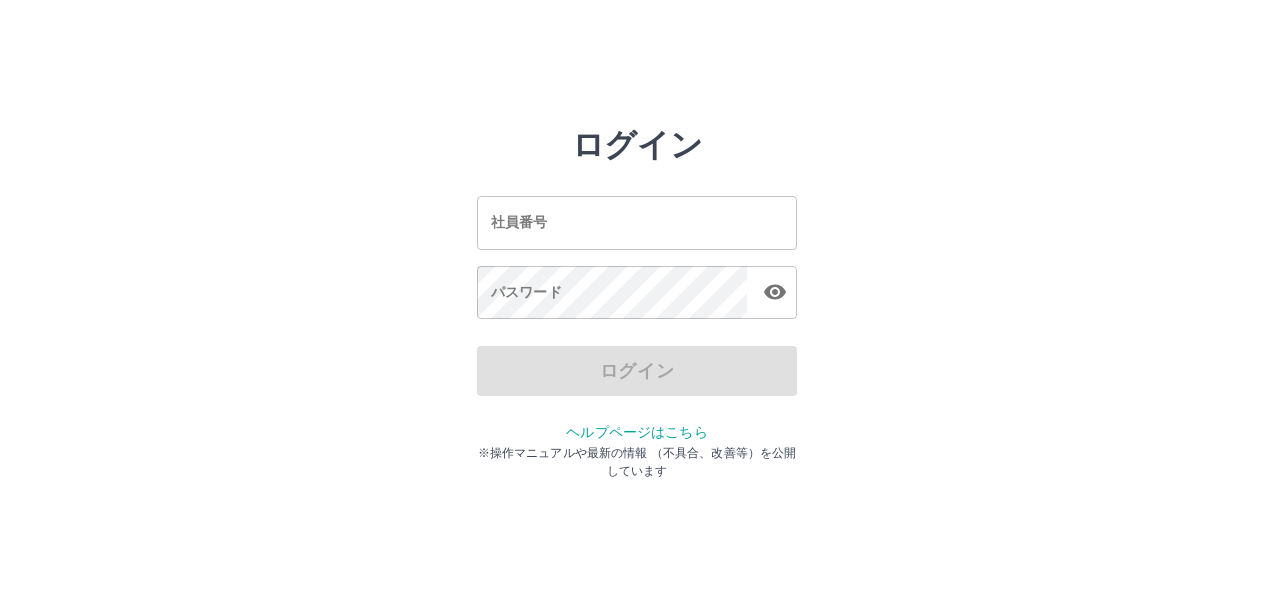 scroll, scrollTop: 0, scrollLeft: 0, axis: both 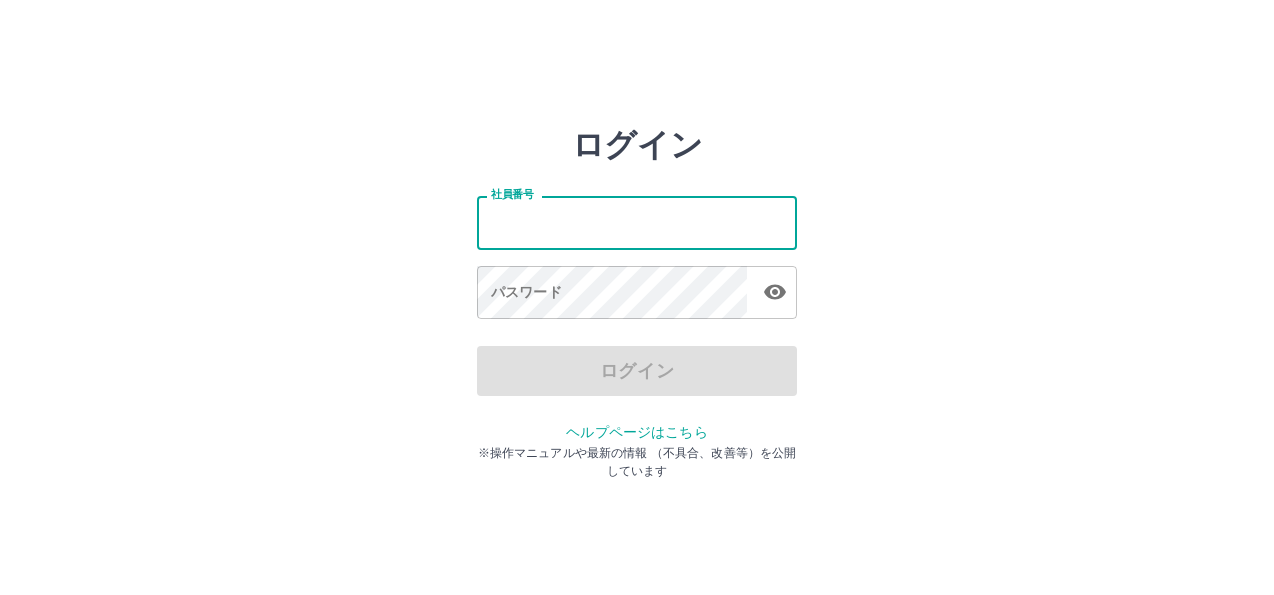 type on "*******" 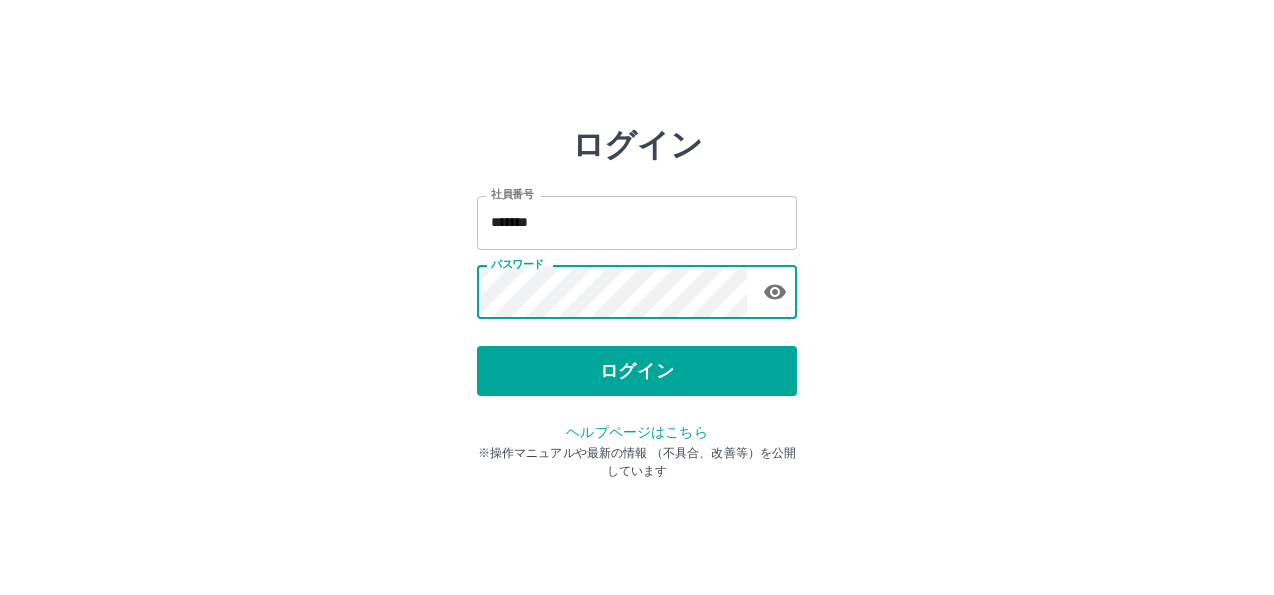 click 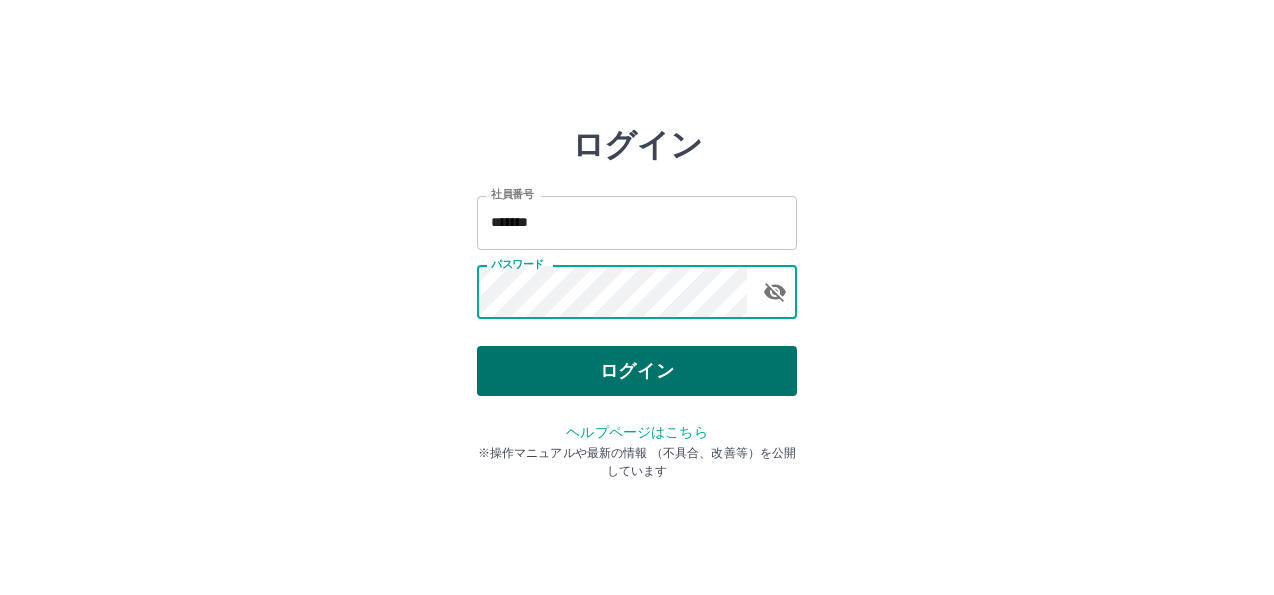 click on "ログイン" at bounding box center (637, 371) 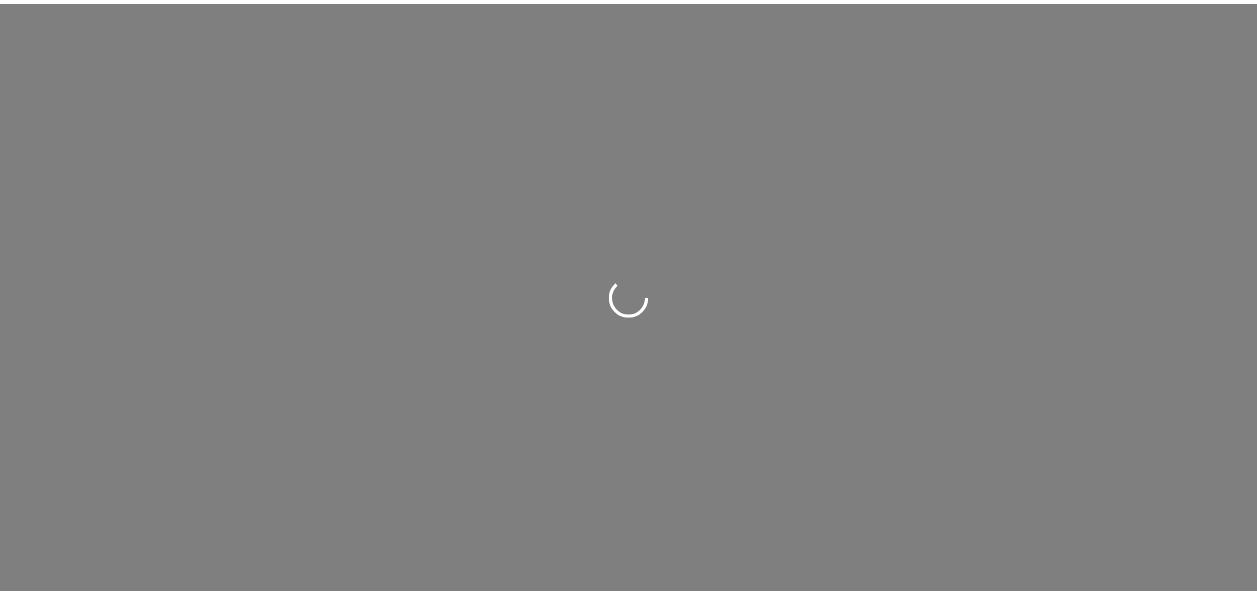 scroll, scrollTop: 0, scrollLeft: 0, axis: both 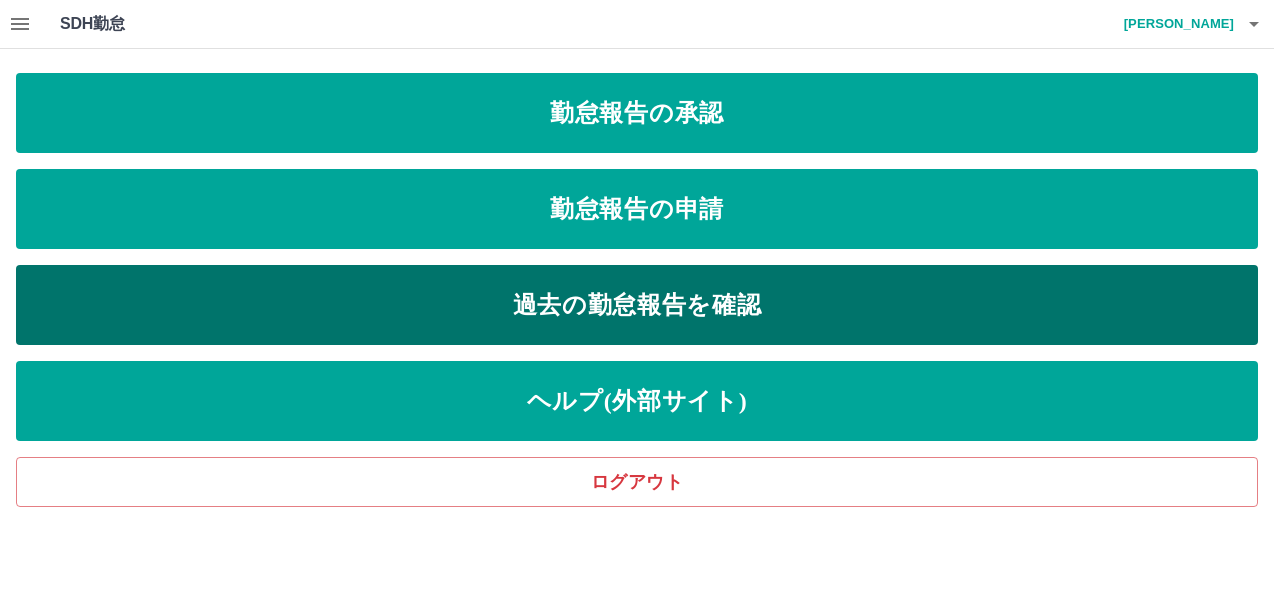 click on "過去の勤怠報告を確認" at bounding box center [637, 305] 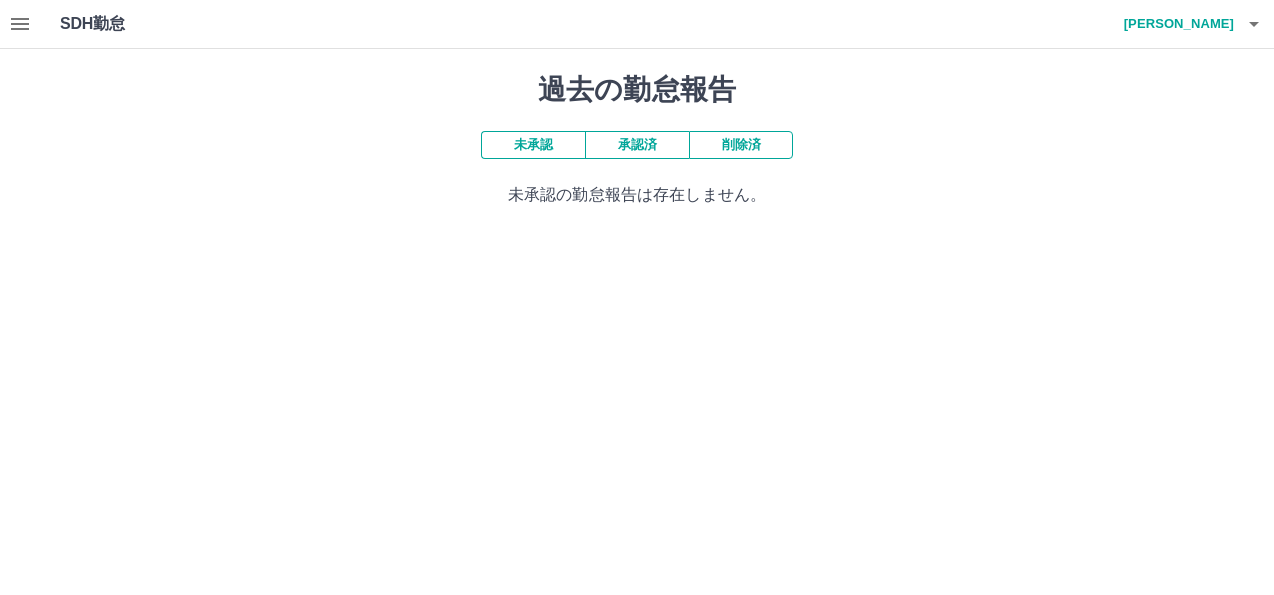 click 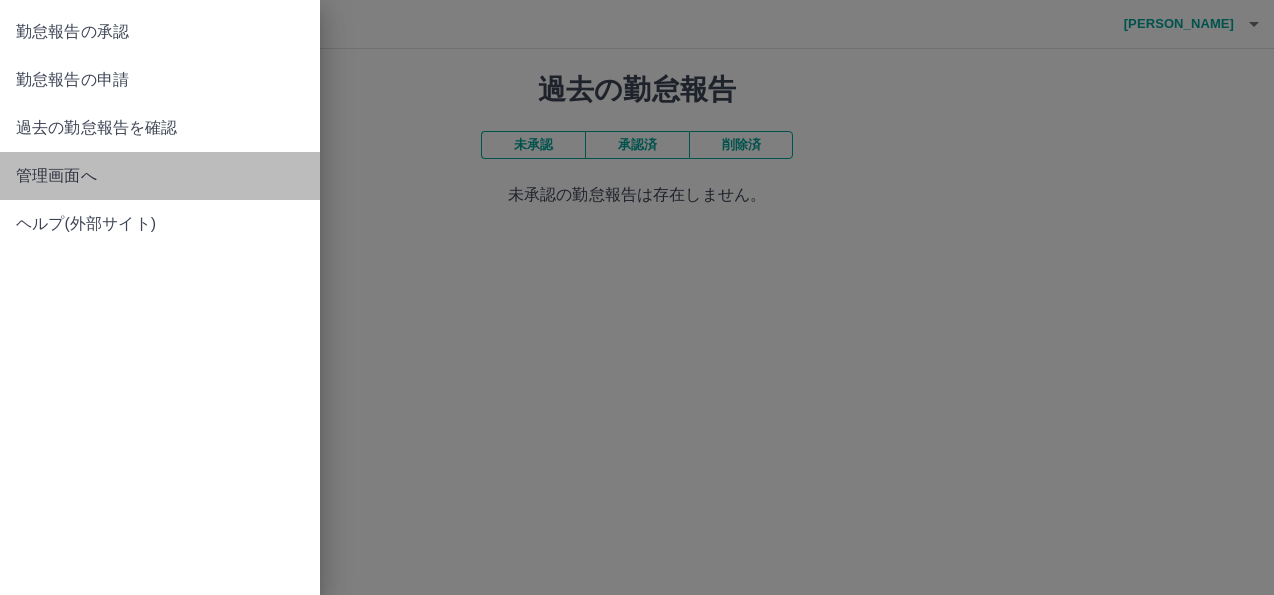 click on "管理画面へ" at bounding box center [160, 176] 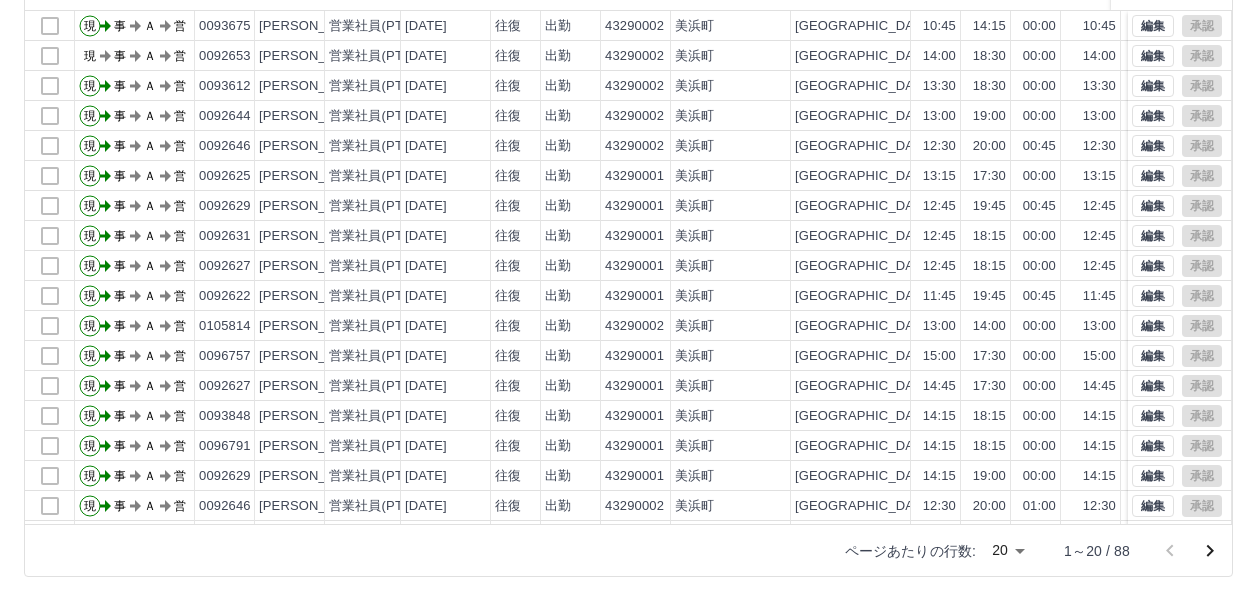 scroll, scrollTop: 250, scrollLeft: 0, axis: vertical 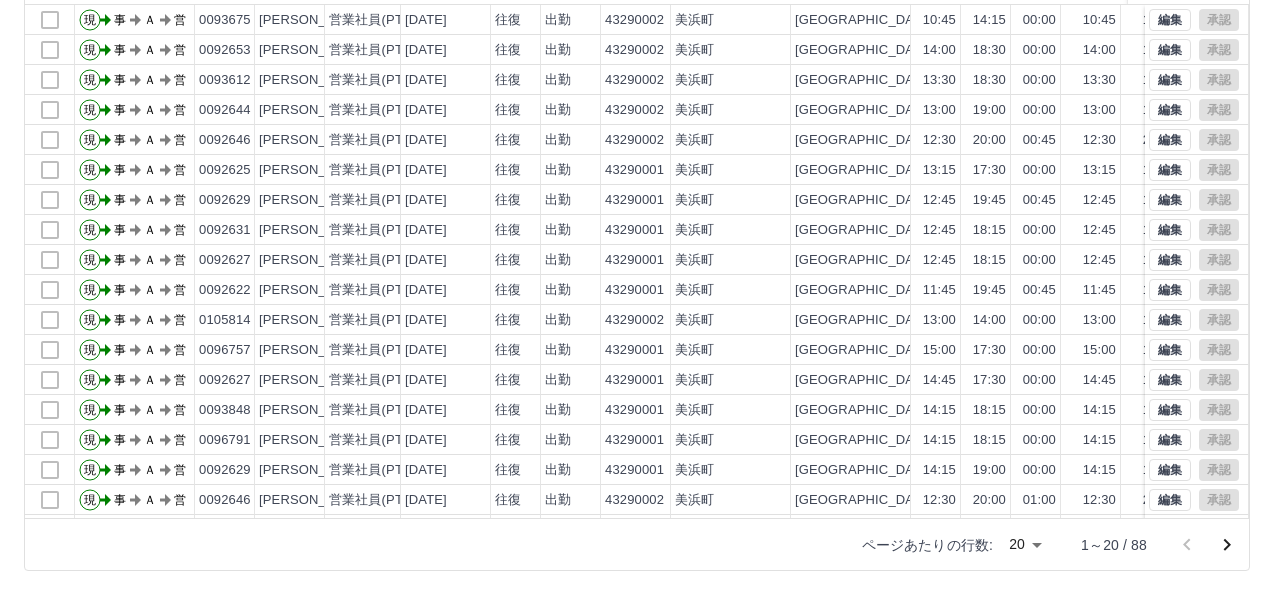 click on "SDH勤怠 [PERSON_NAME] 勤務実績承認 前月 [DATE] 次月 今月 月選択 承認モード 削除モード 一括承認 列一覧 0 フィルター 行間隔 エクスポート 承認フロー 社員番号 社員名 社員区分 勤務日 交通費 勤務区分 契約コード 契約名 現場名 始業 終業 休憩 所定開始 所定終業 所定休憩 拘束 勤務 遅刻等 承認 現 事 Ａ 営 0093675 [PERSON_NAME] 営業社員(PT契約) [DATE] 往復 出勤 43290002 [GEOGRAPHIC_DATA][PERSON_NAME][PERSON_NAME]放課後児童クラブ 10:45 14:15 00:00 10:45 14:15 00:00 03:30 03:30 00:00 現 事 Ａ 営 0092653 [PERSON_NAME] 営業社員(PT契約) [DATE] 往復 出勤 43290002 [GEOGRAPHIC_DATA][PERSON_NAME][PERSON_NAME]放課後児童クラブ 14:00 18:30 00:00 14:00 18:30 00:00 04:30 04:30 00:00 現 事 Ａ 営 0093612 [PERSON_NAME] 営業社員(PT契約) [DATE] 往復 出勤 43290002 [GEOGRAPHIC_DATA][PERSON_NAME][PERSON_NAME]放課後児童クラブ 13:30 18:30 00:00 13:30 18:30 00:00 05:00 05:00 00:00 現 事 Ａ 営 0092644 現" at bounding box center [637, 172] 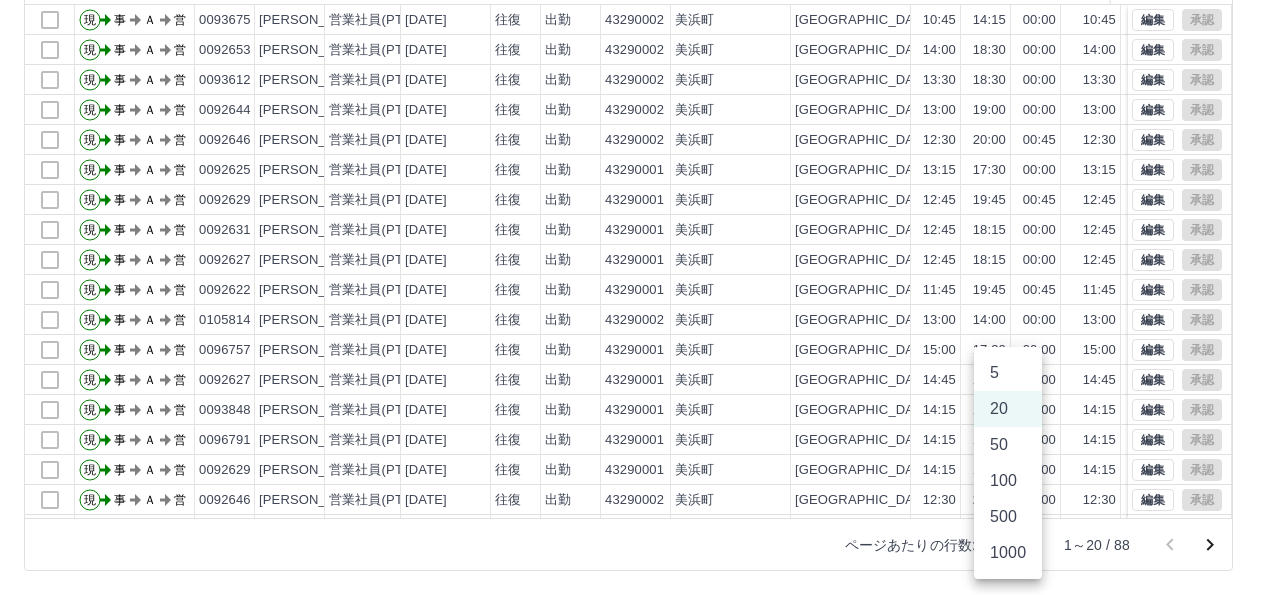 click on "500" at bounding box center (1008, 517) 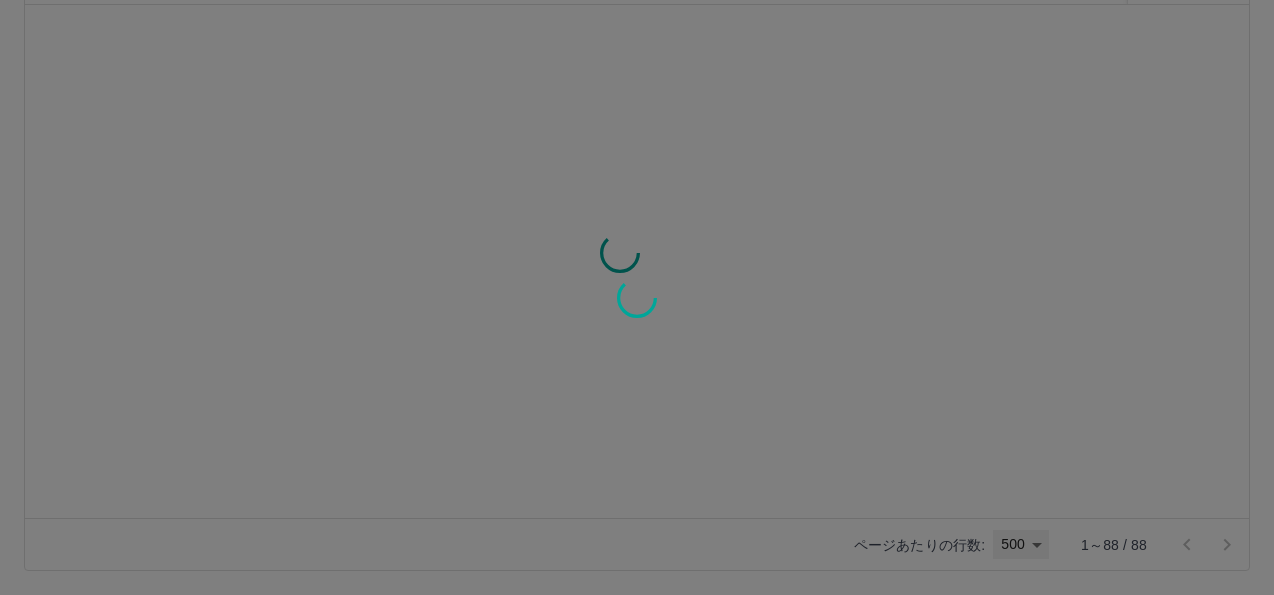 type on "***" 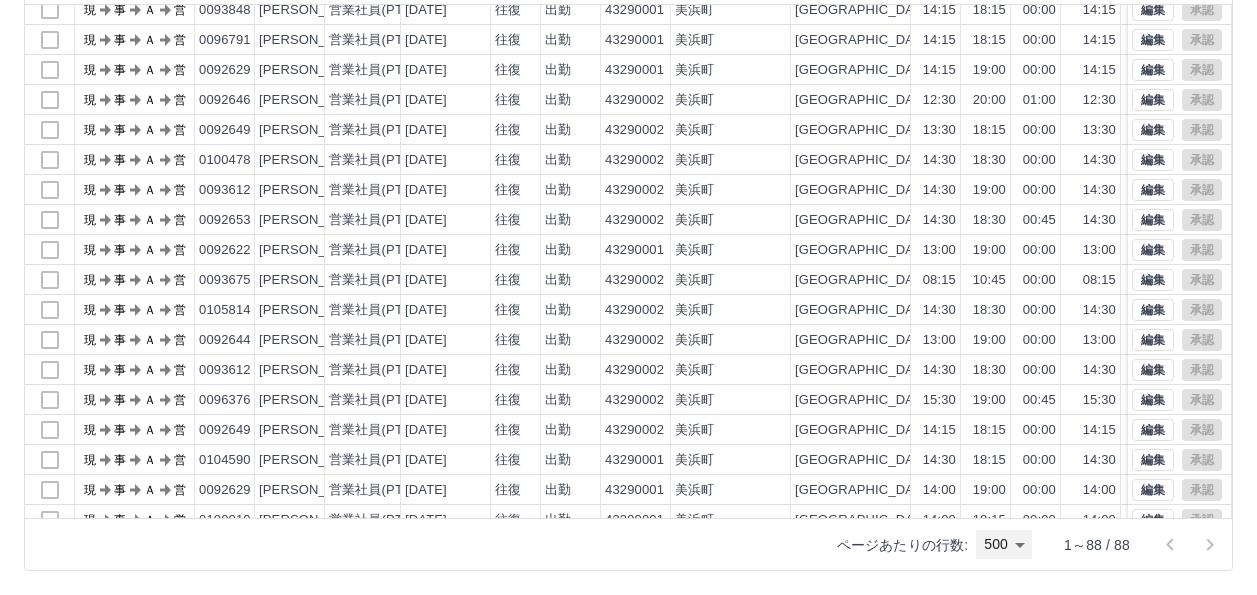 scroll, scrollTop: 0, scrollLeft: 0, axis: both 